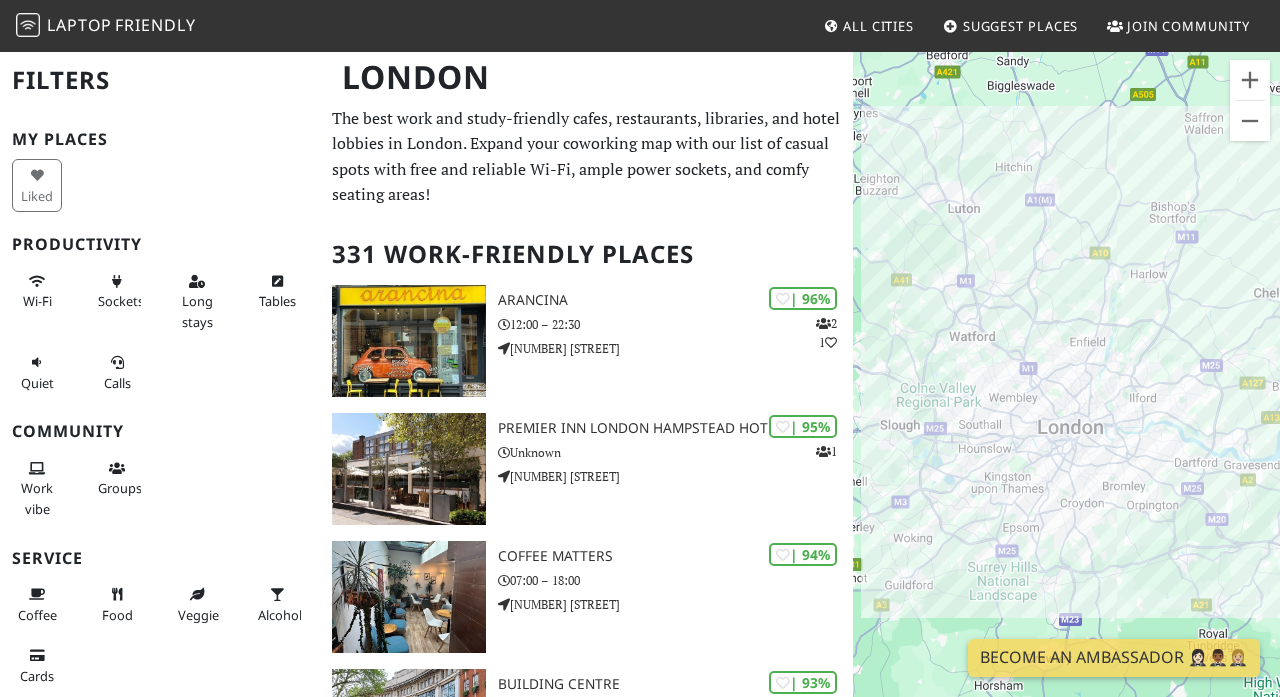 scroll, scrollTop: 0, scrollLeft: 0, axis: both 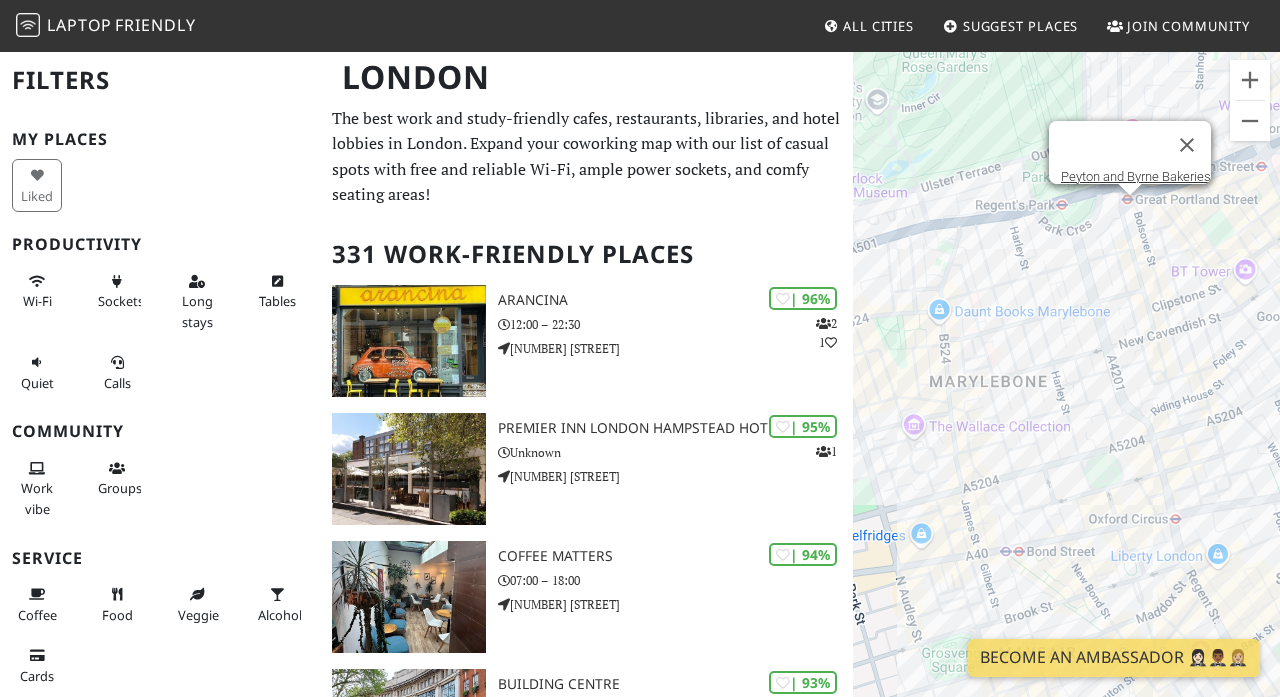 click at bounding box center [1112, 145] 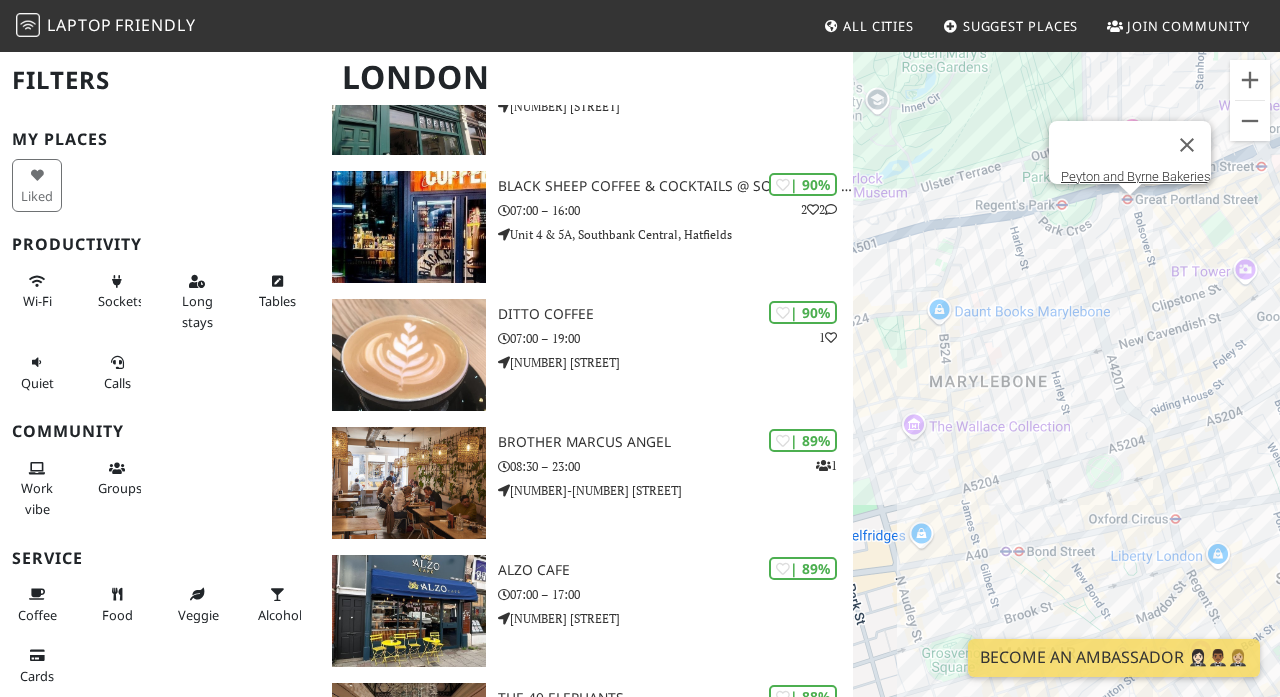 scroll, scrollTop: 1146, scrollLeft: 0, axis: vertical 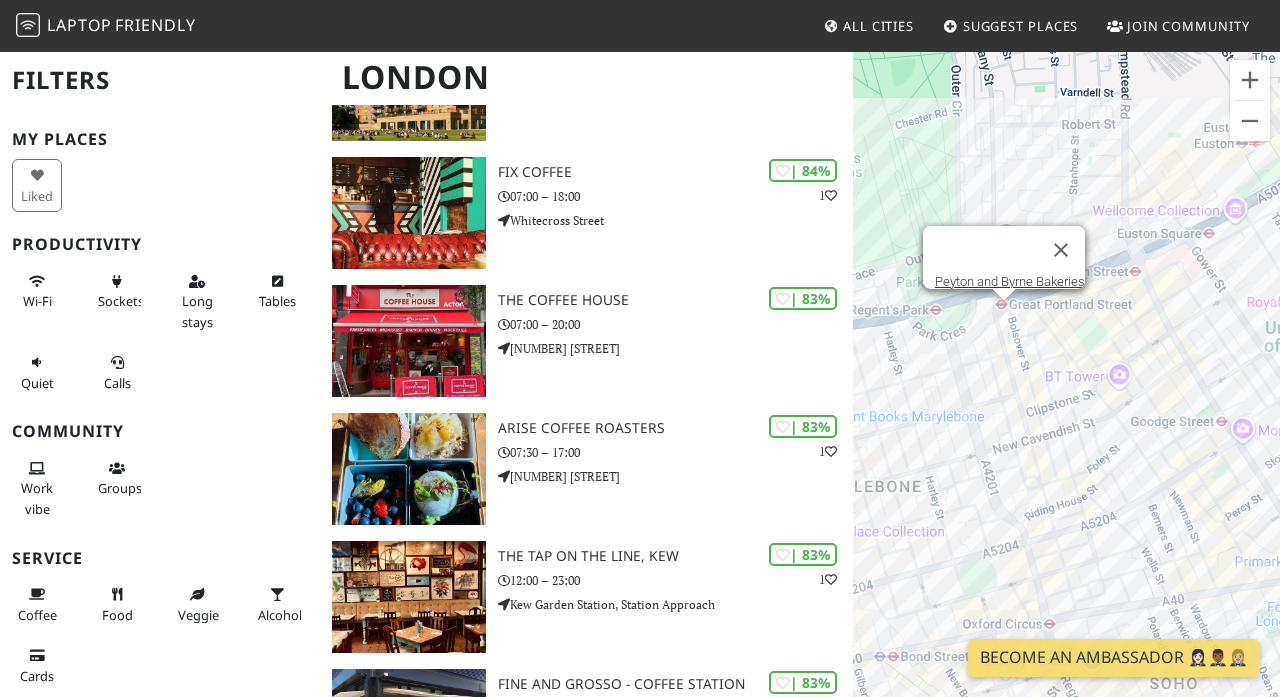 click on "Peyton and Byrne Bakeries" at bounding box center [1010, 281] 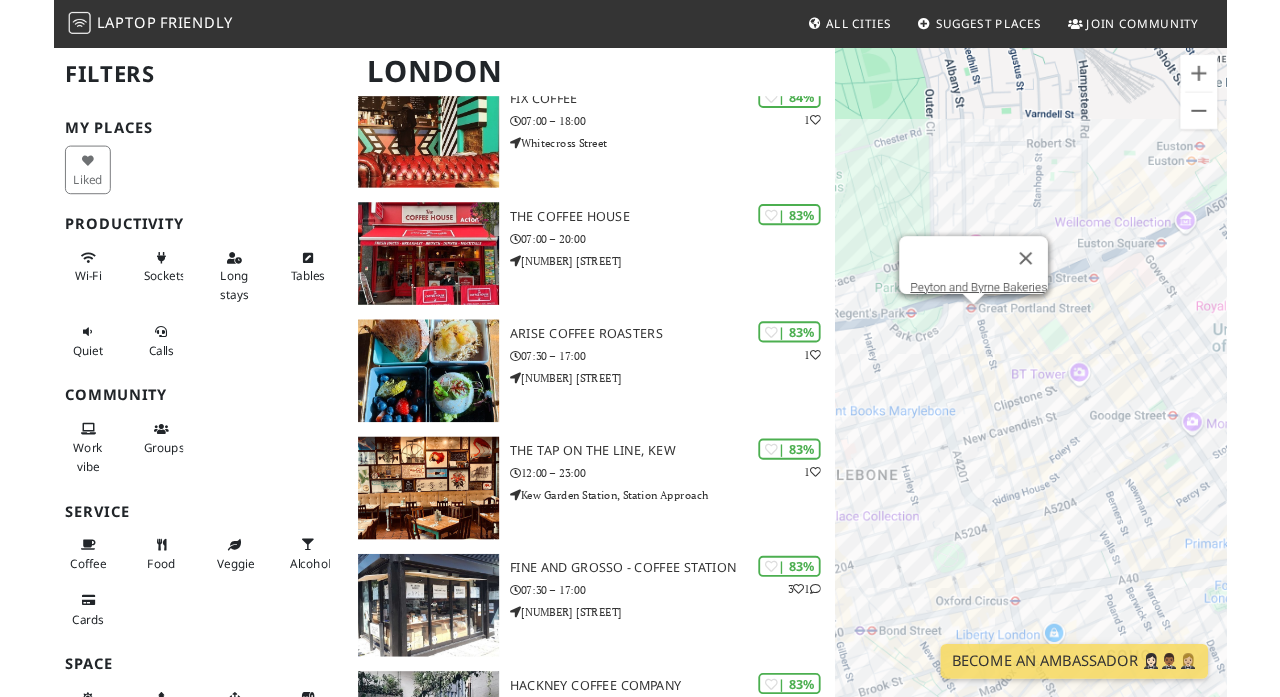 scroll, scrollTop: 4608, scrollLeft: 0, axis: vertical 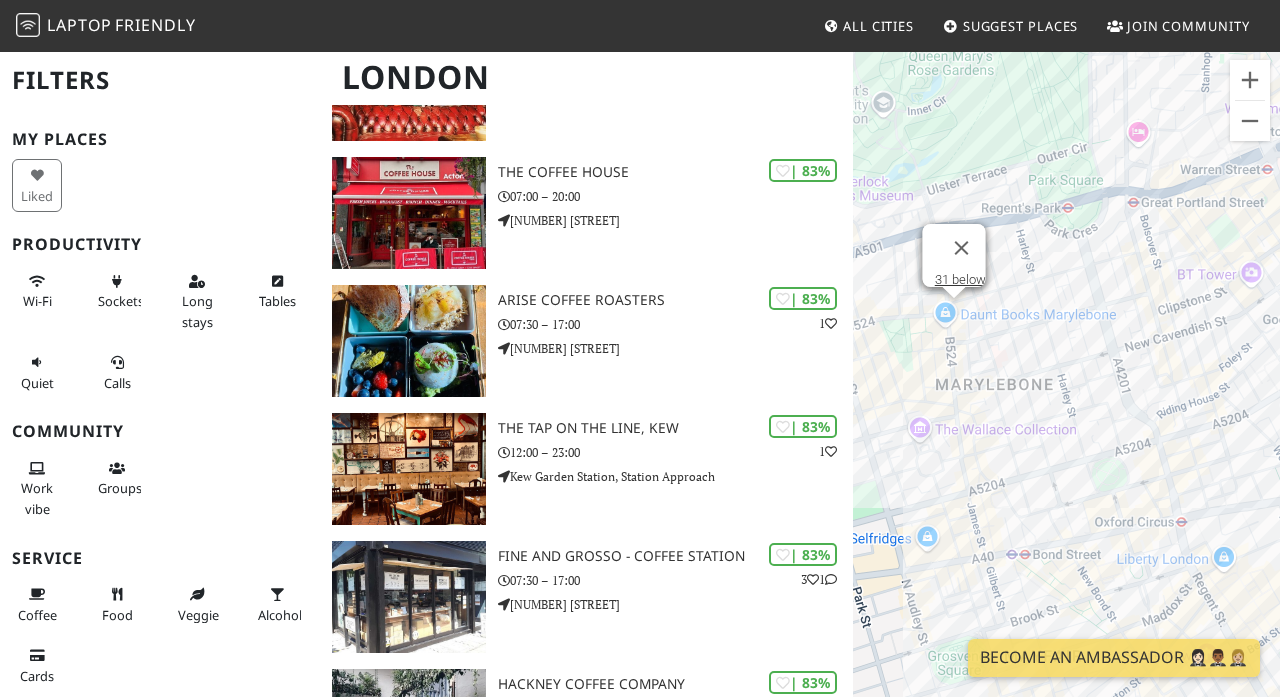 click on "31 below" at bounding box center (959, 279) 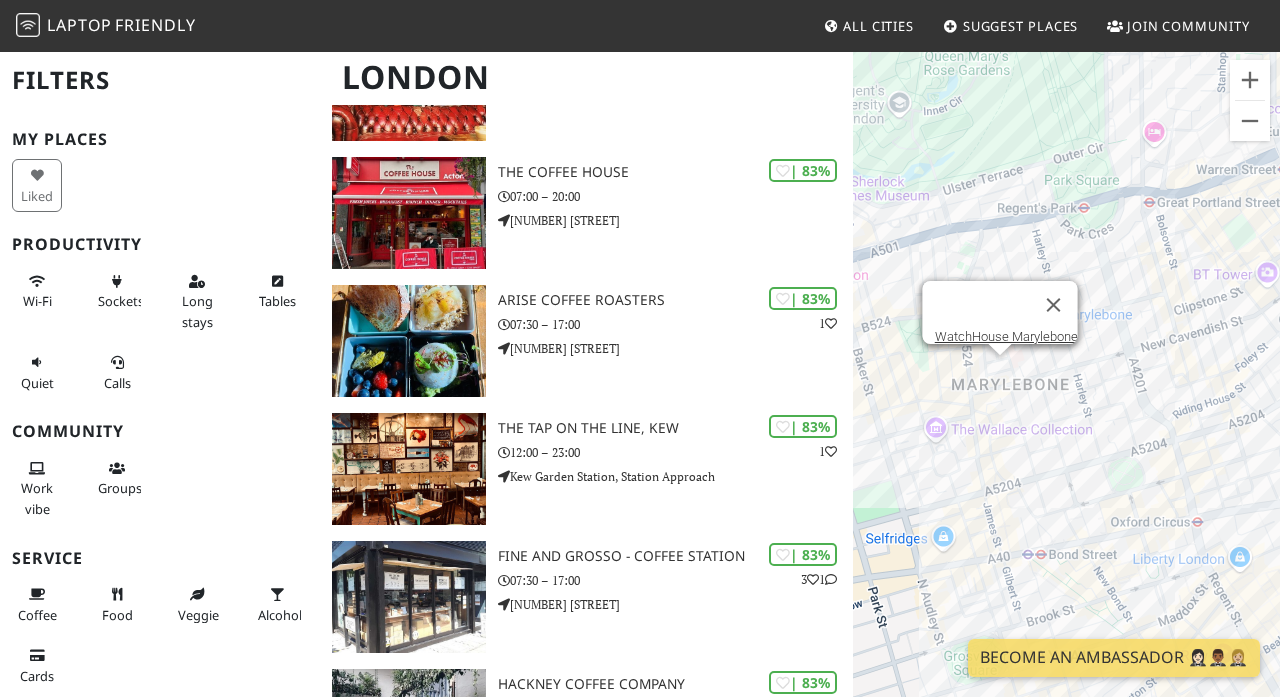 click on "WatchHouse Marylebone" at bounding box center [1005, 336] 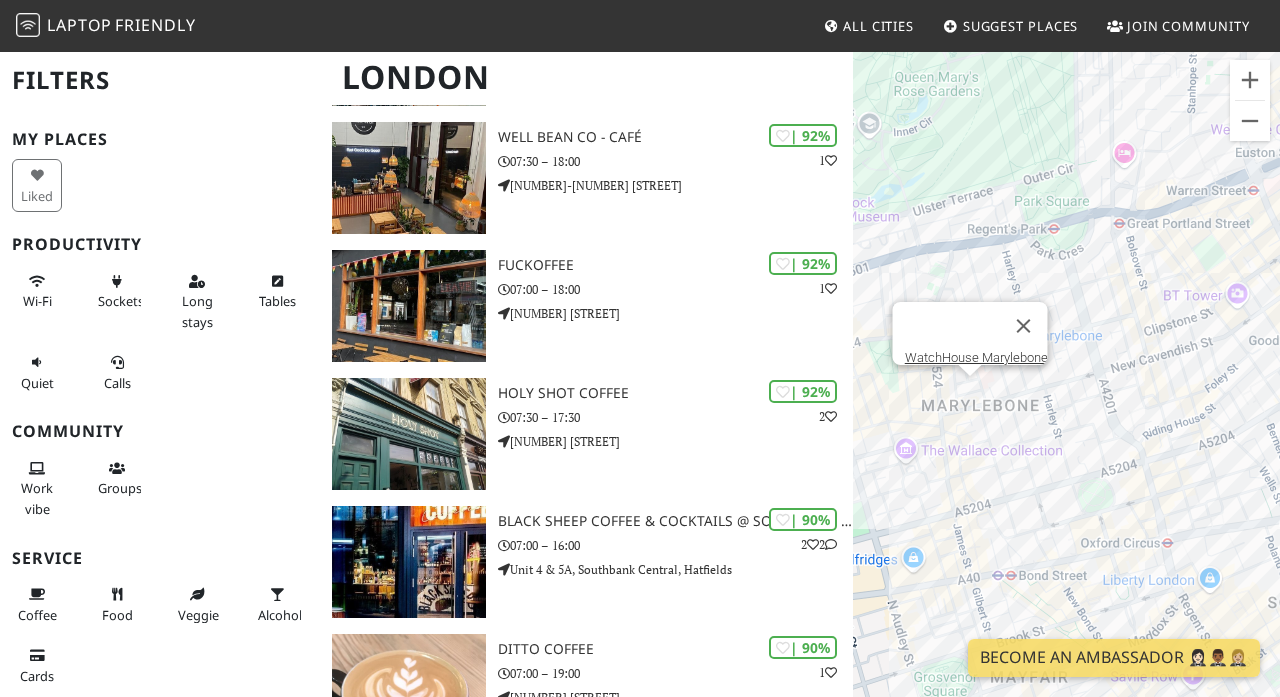 scroll, scrollTop: 804, scrollLeft: 0, axis: vertical 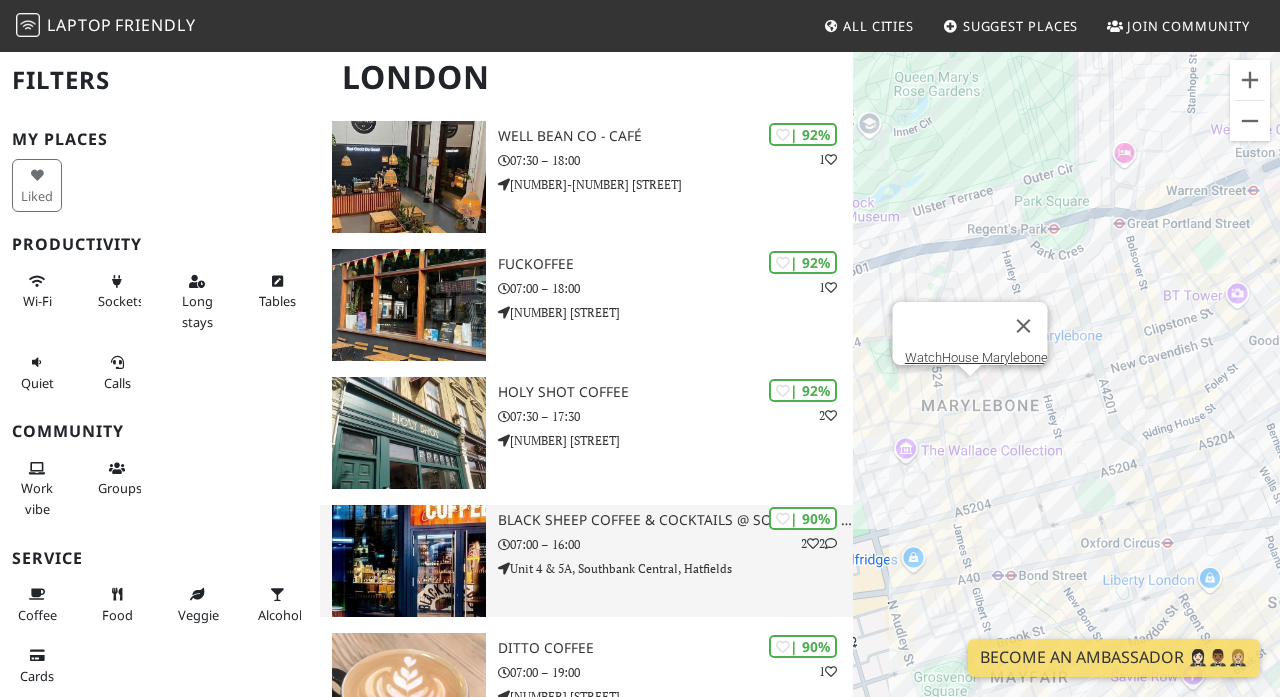 click on "Black Sheep Coffee & Cocktails @ Southbank Central" at bounding box center [676, 520] 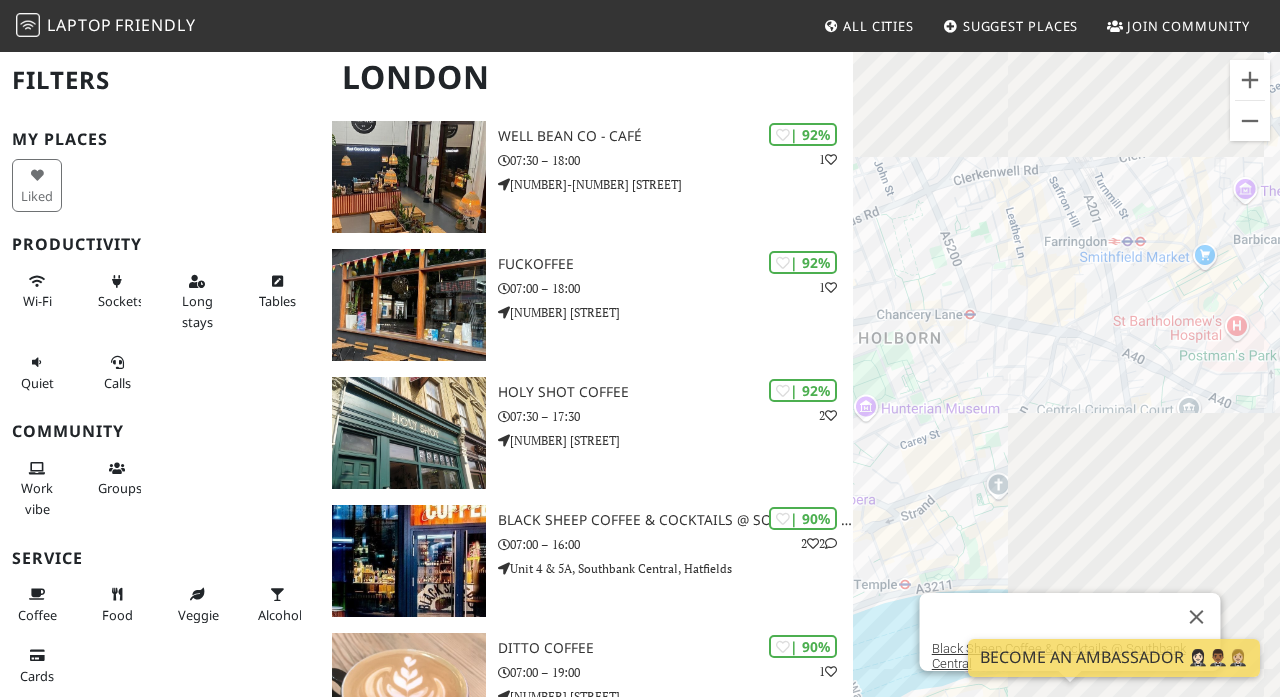 scroll, scrollTop: 868, scrollLeft: 0, axis: vertical 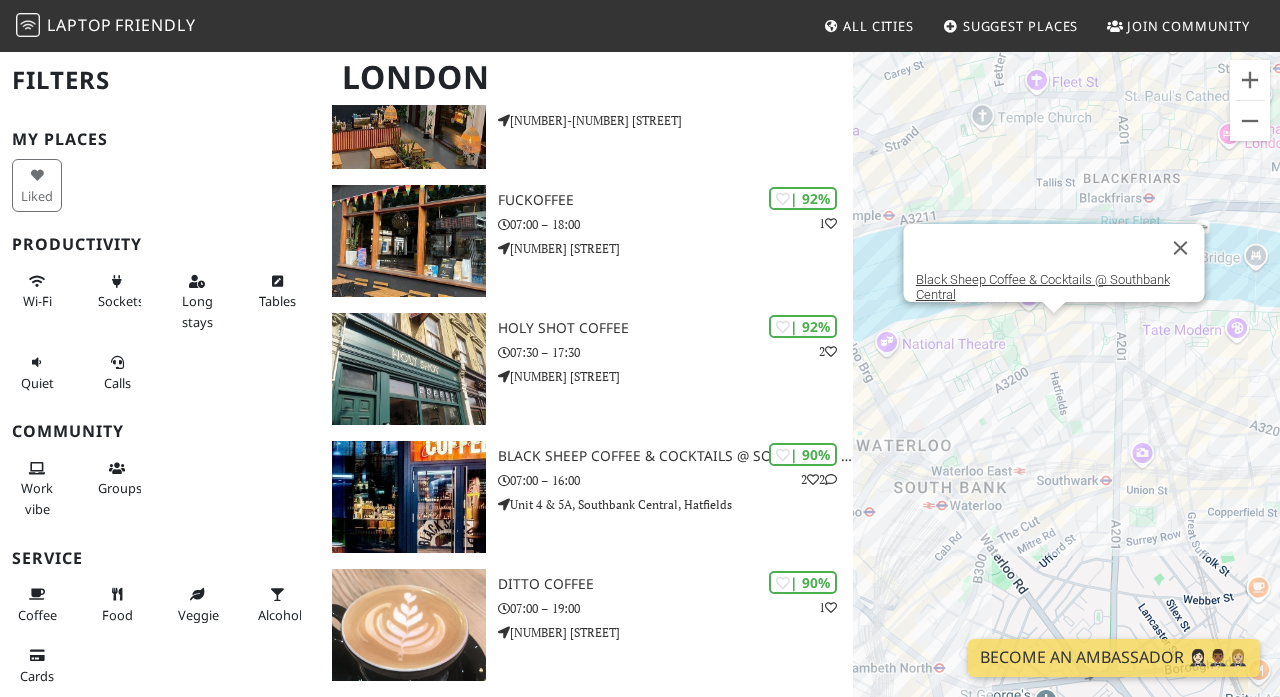 click on "[COFFEE SHOP NAME] [COFFEE SHOP NAME]" at bounding box center [1066, 398] 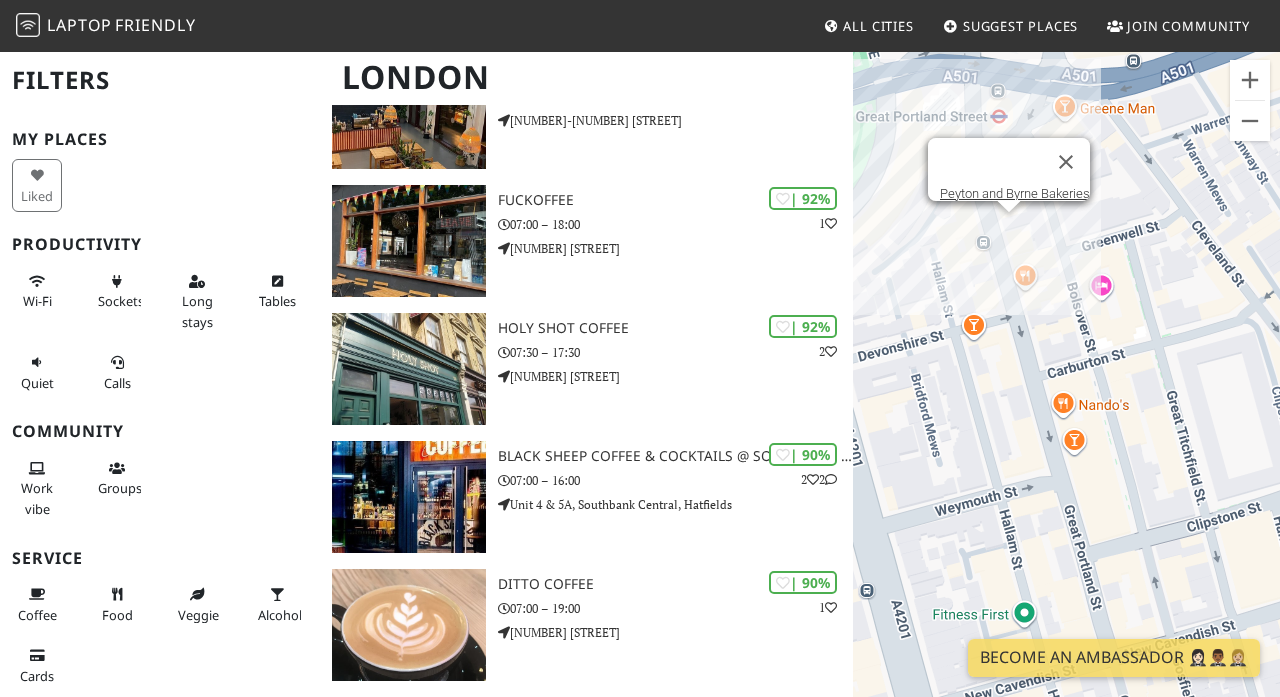 click on "Peyton and Byrne Bakeries" at bounding box center [1015, 193] 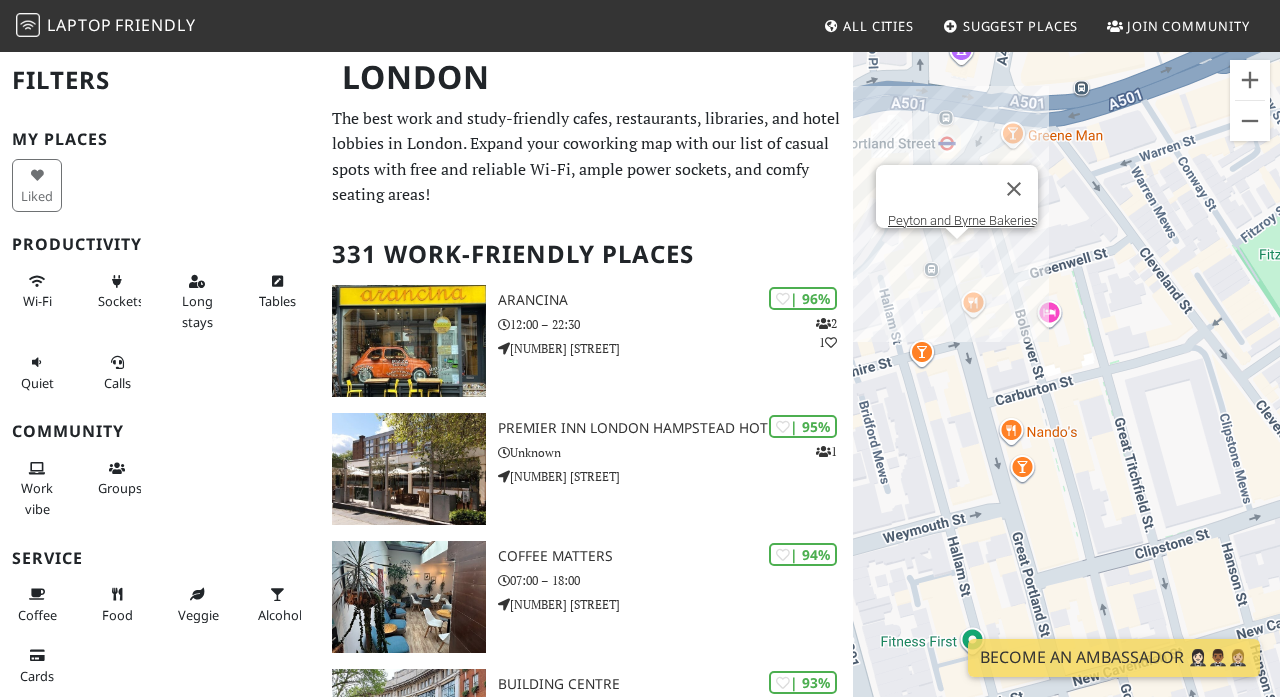 scroll, scrollTop: 3, scrollLeft: 0, axis: vertical 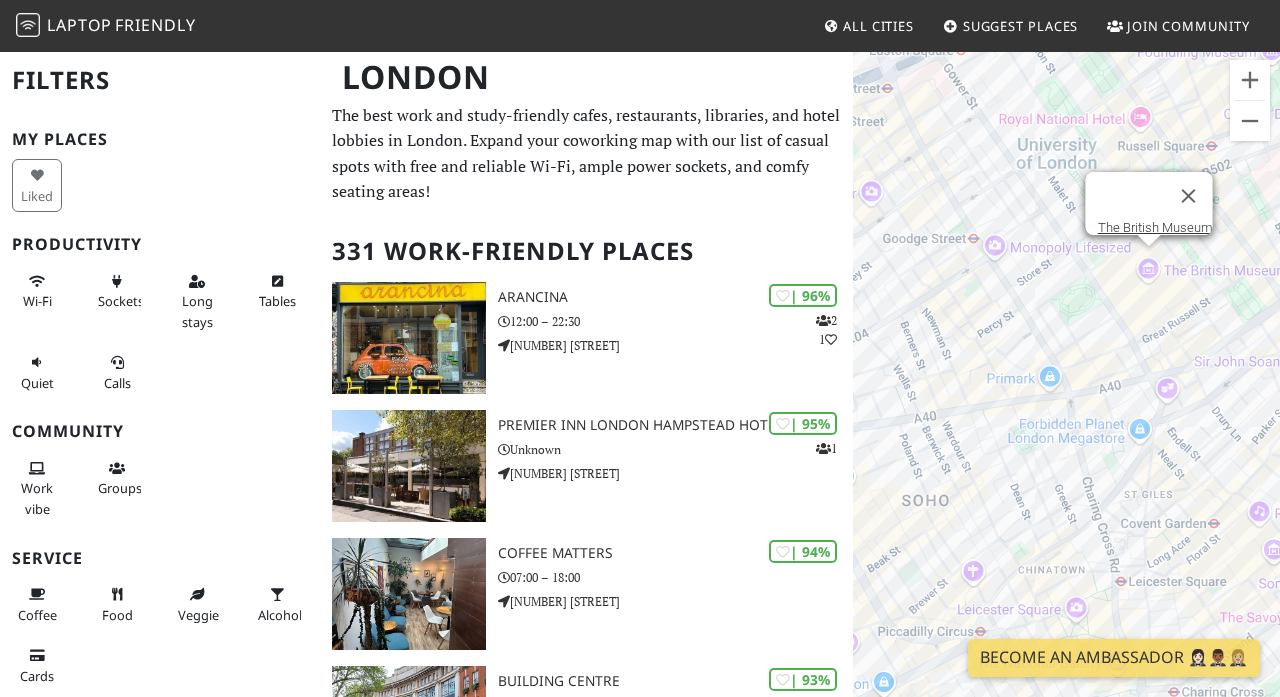 click on "The British Museum" at bounding box center [1154, 227] 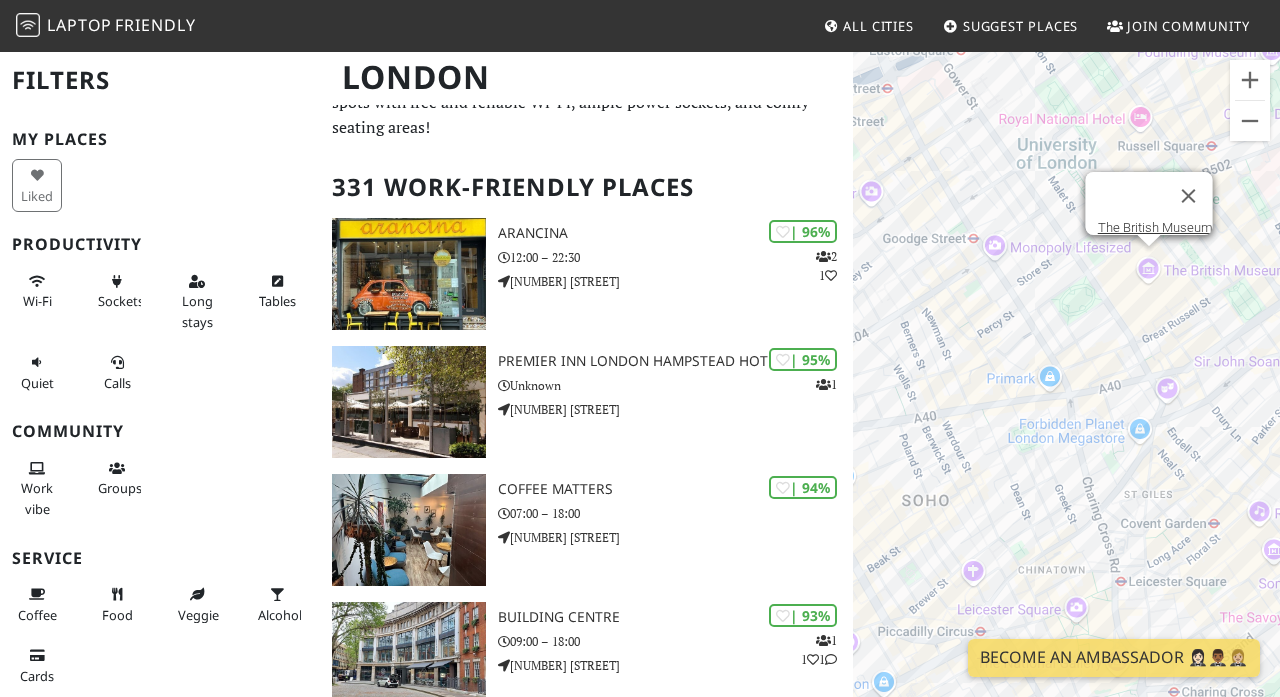 click on "The British Museum" at bounding box center [1148, 203] 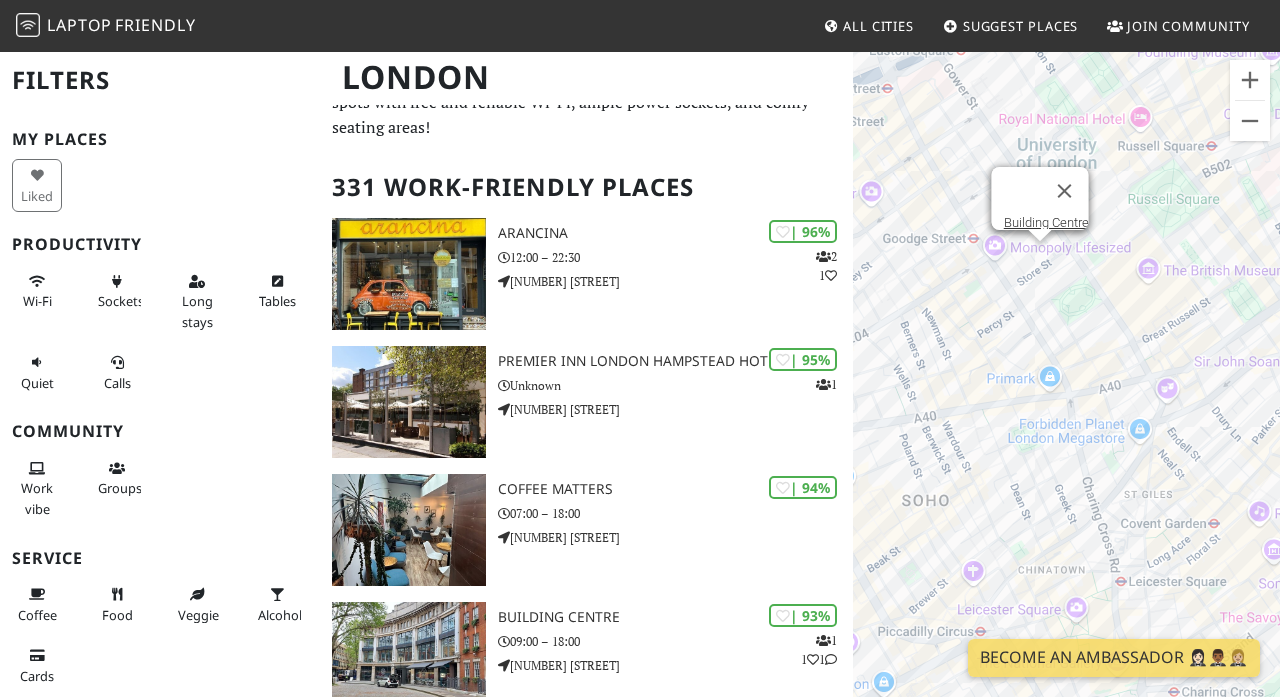 click on "Building Centre" at bounding box center [1045, 222] 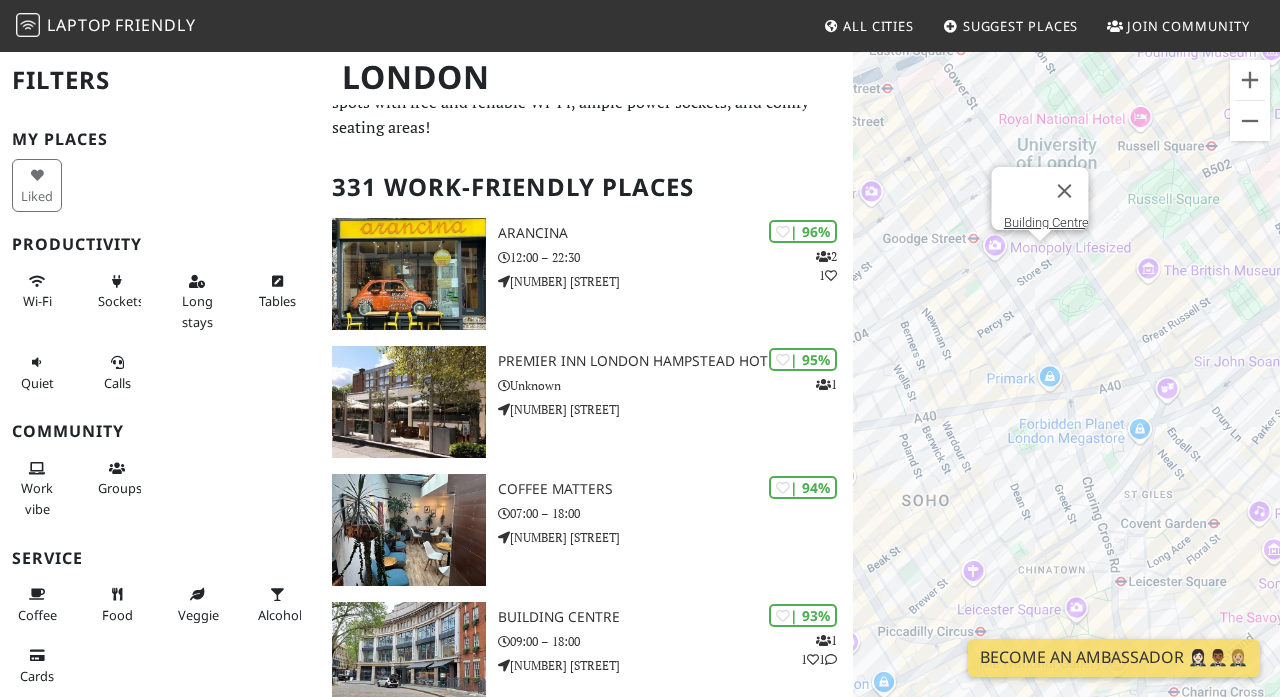 click at bounding box center (1064, 191) 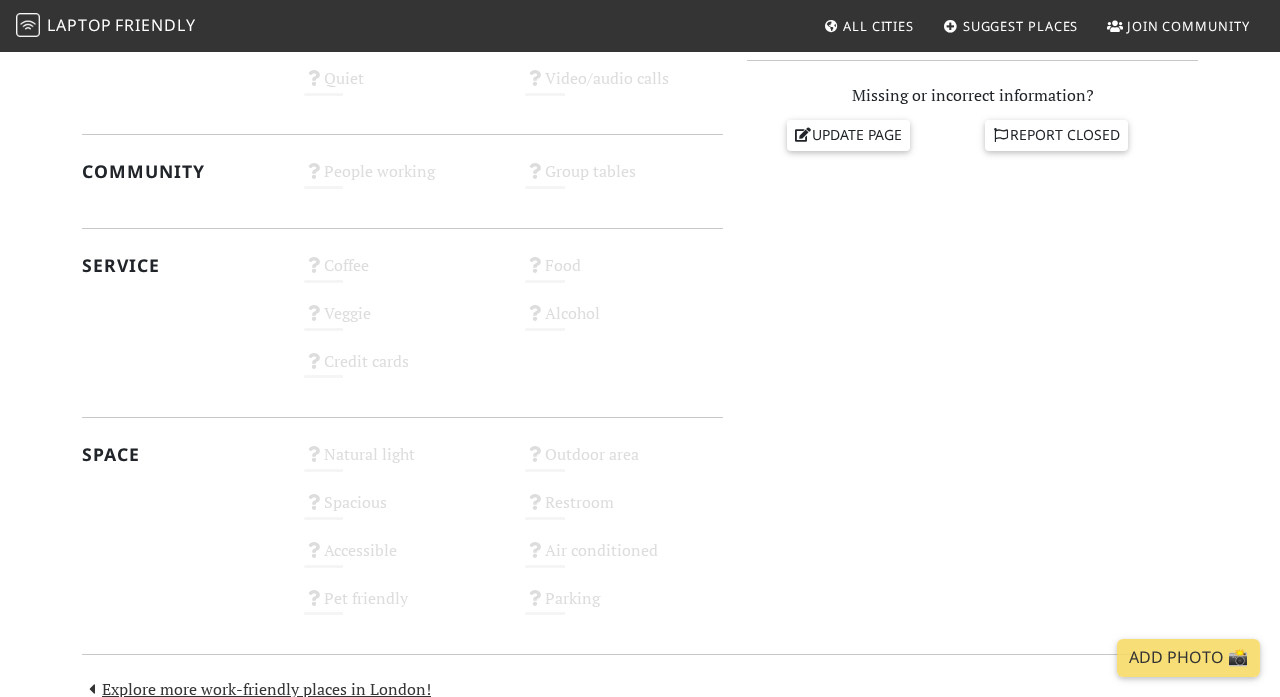 scroll, scrollTop: 992, scrollLeft: 0, axis: vertical 